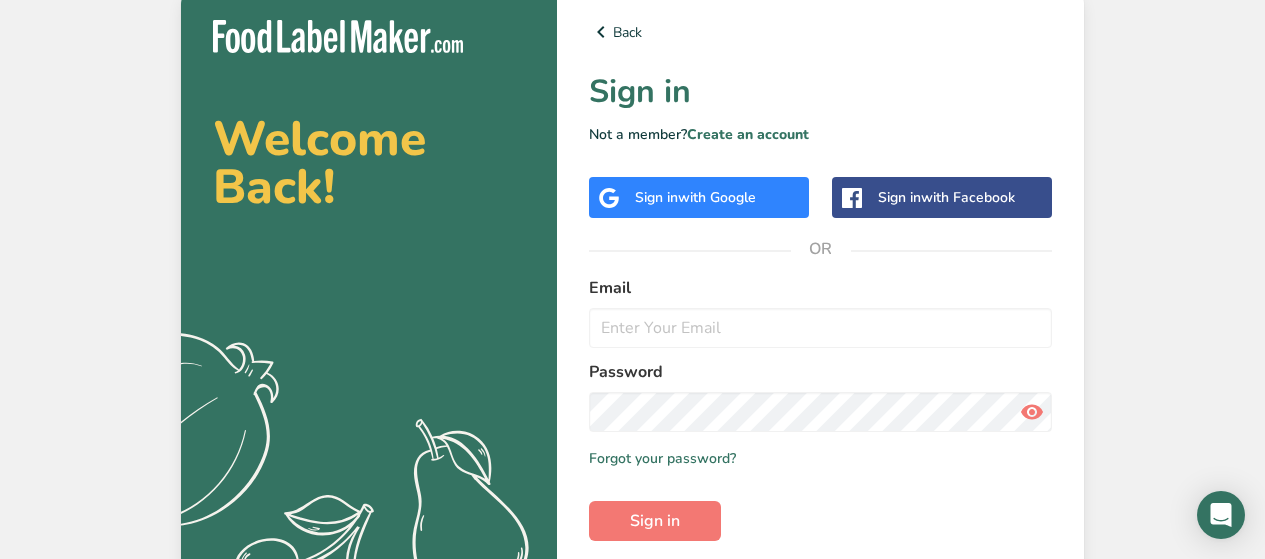 scroll, scrollTop: 0, scrollLeft: 0, axis: both 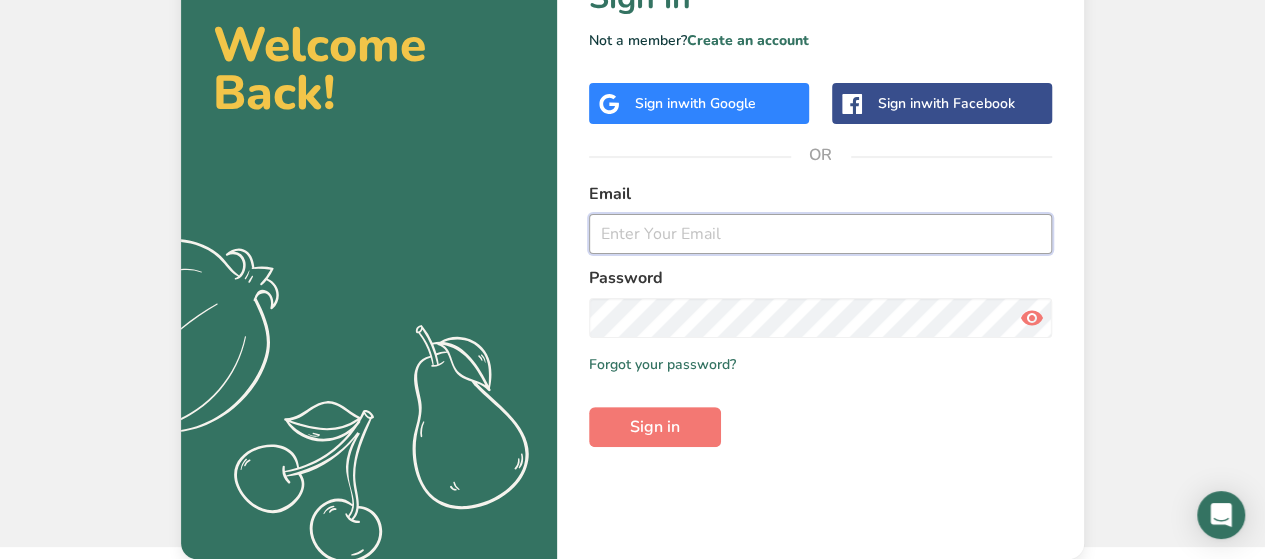 click at bounding box center (820, 234) 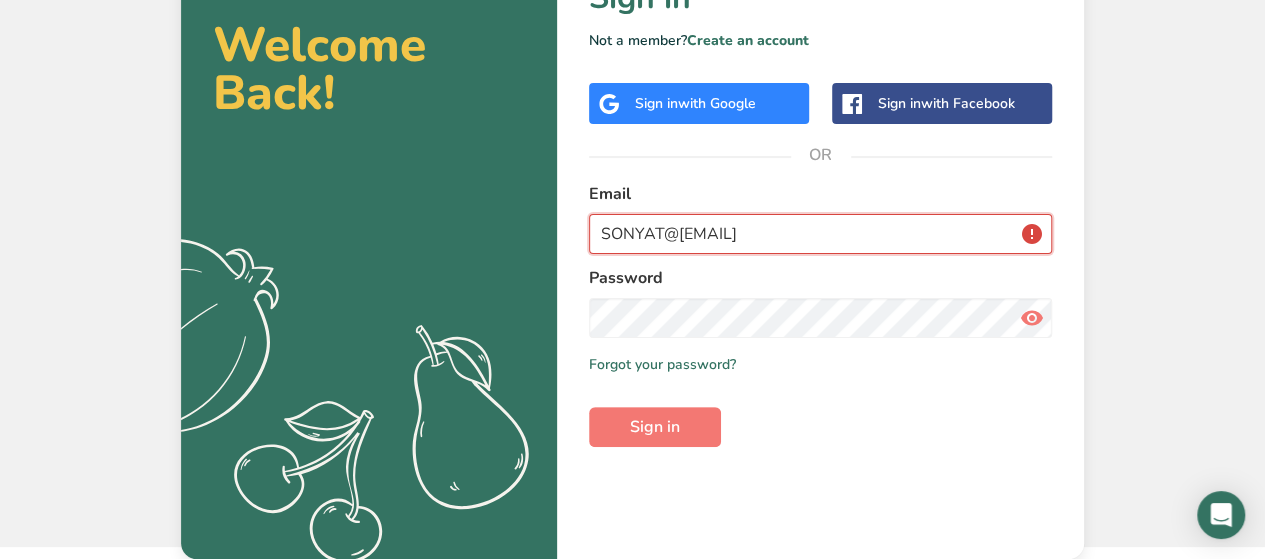 type on "SONYAT@[EMAIL]" 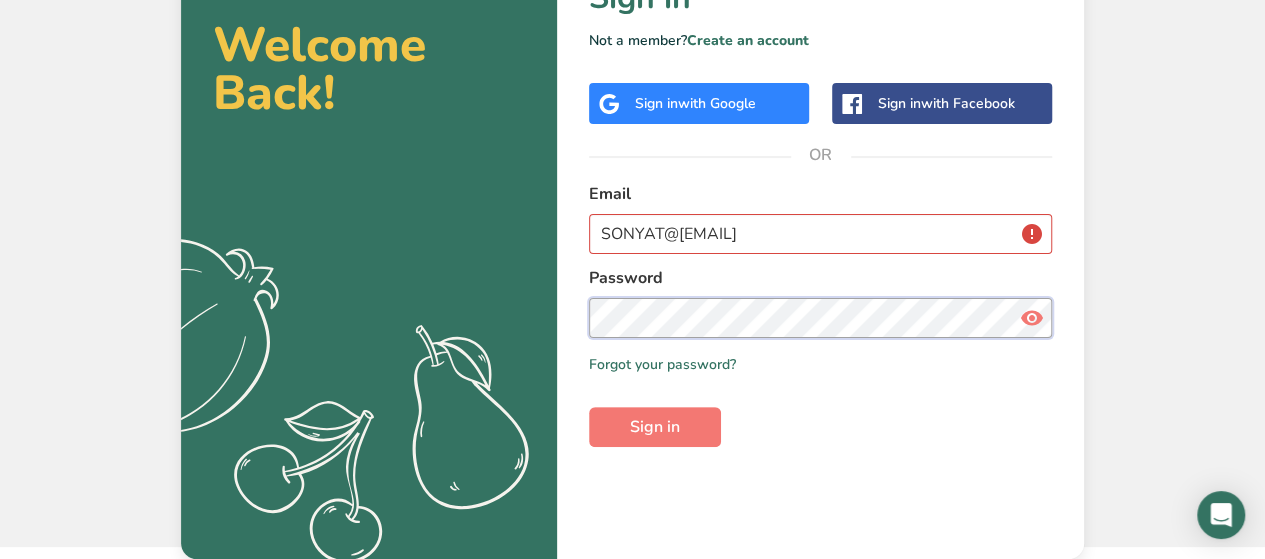 click on "Sign in" at bounding box center [655, 427] 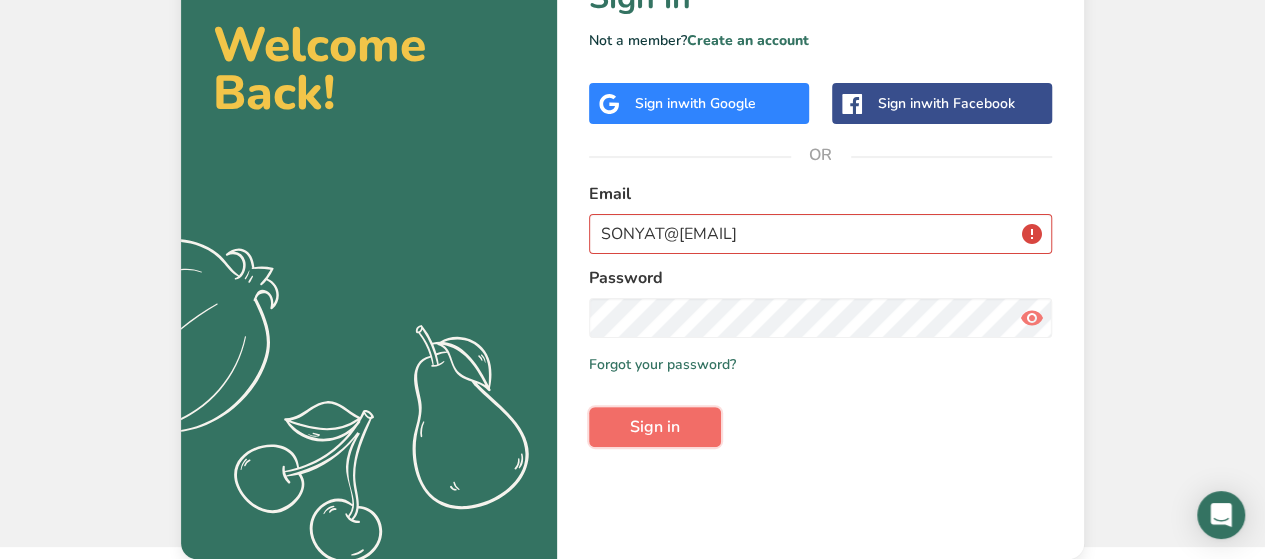 click on "Sign in" at bounding box center (655, 427) 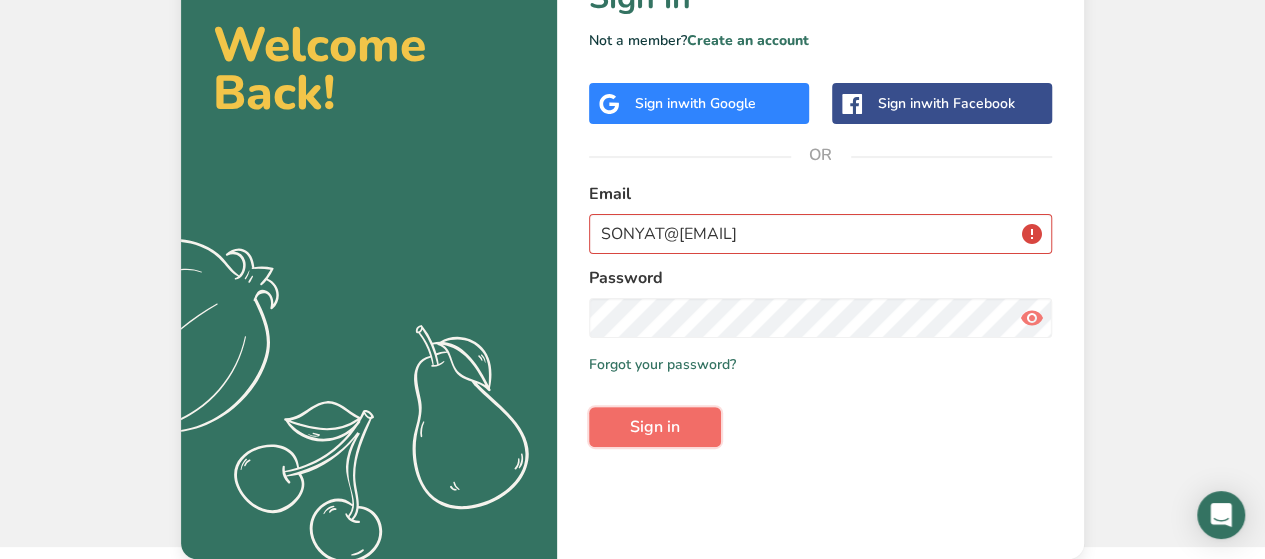 click on "Sign in" at bounding box center (655, 427) 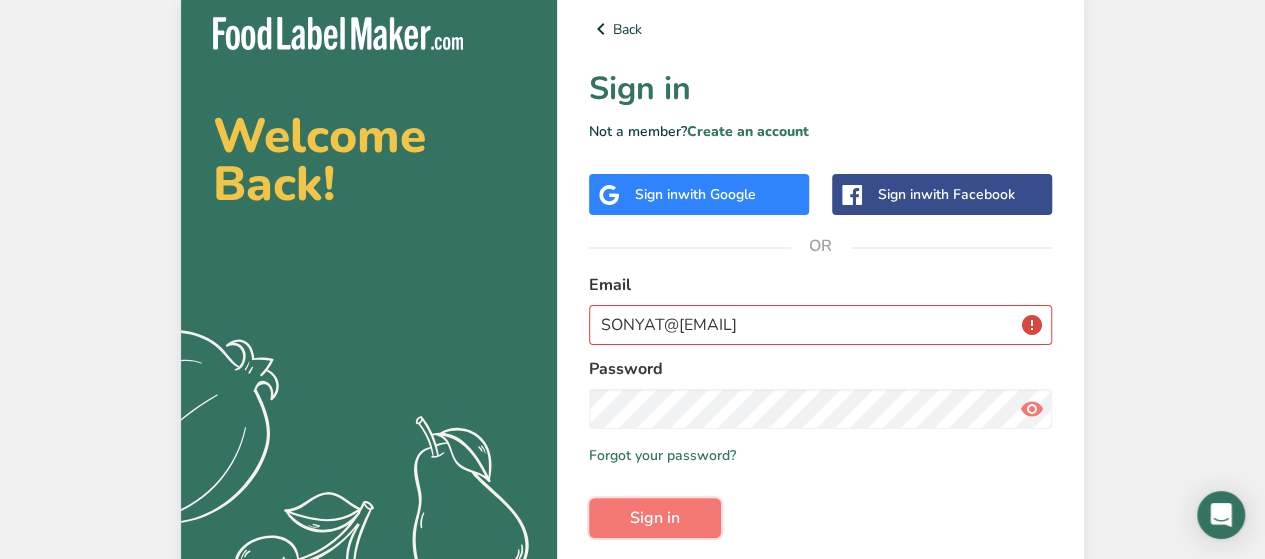 scroll, scrollTop: 0, scrollLeft: 0, axis: both 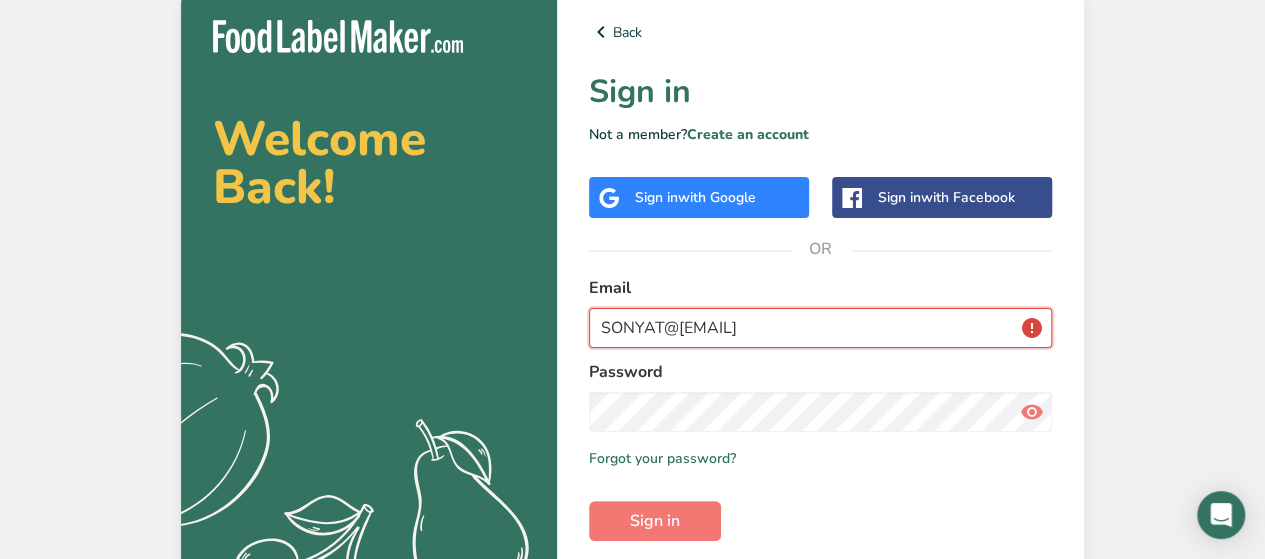 click on "SONYAT@[EMAIL]" at bounding box center (820, 328) 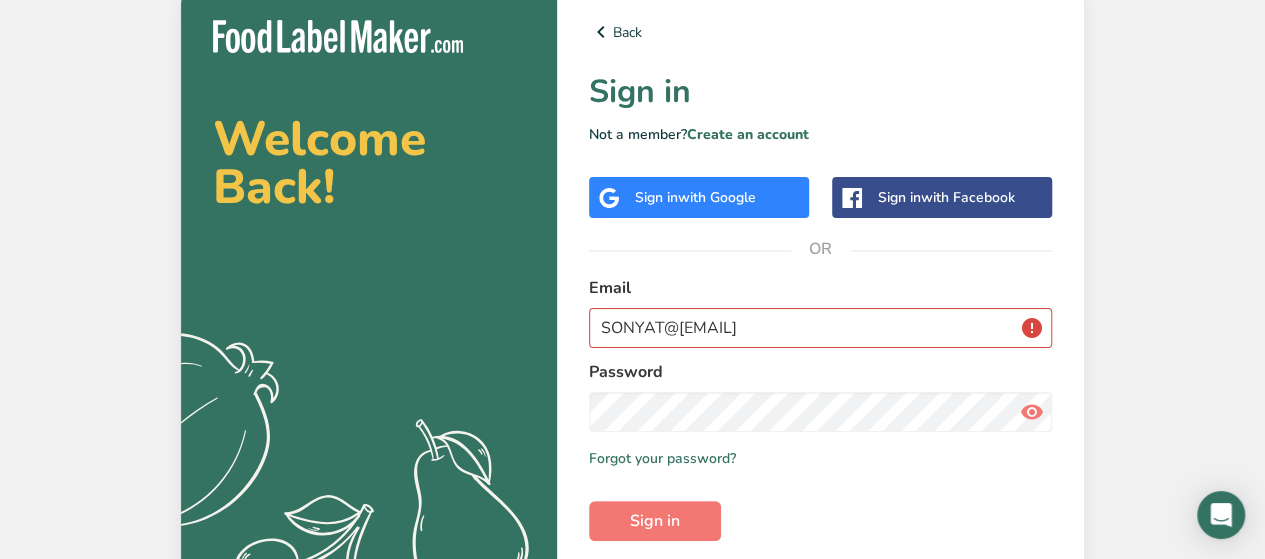 click on "Back
Sign in
Not a member?
Create an account
Sign in   with Google
Sign in   with Facebook   OR   Email SONYAT@[EMAIL]   Password
Remember me
Forgot your password?
Sign in" at bounding box center [820, 320] 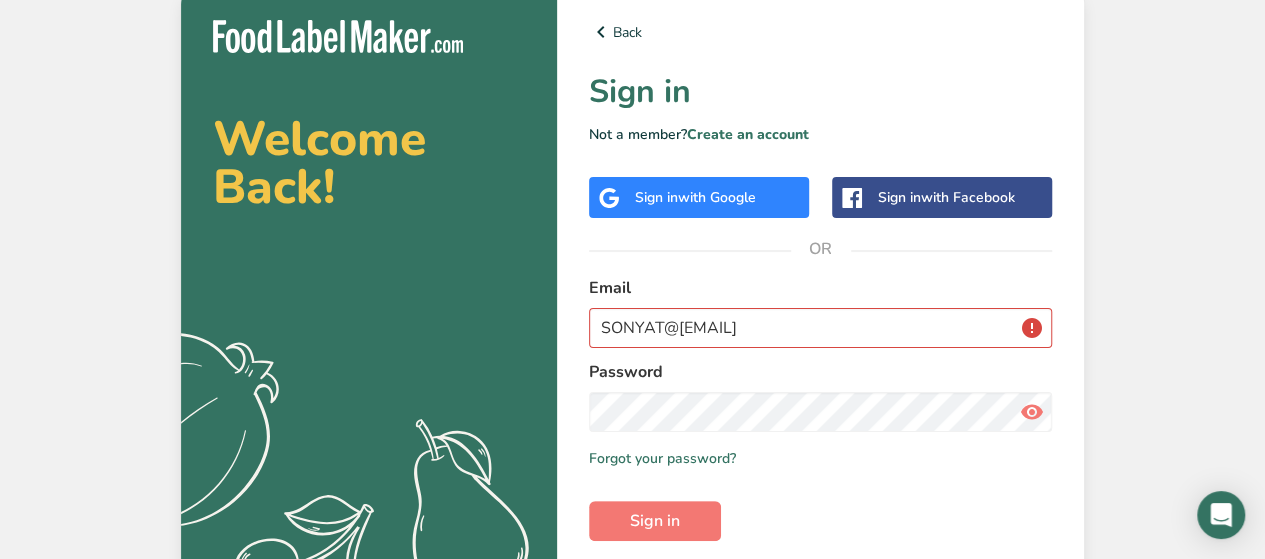 click at bounding box center (338, 36) 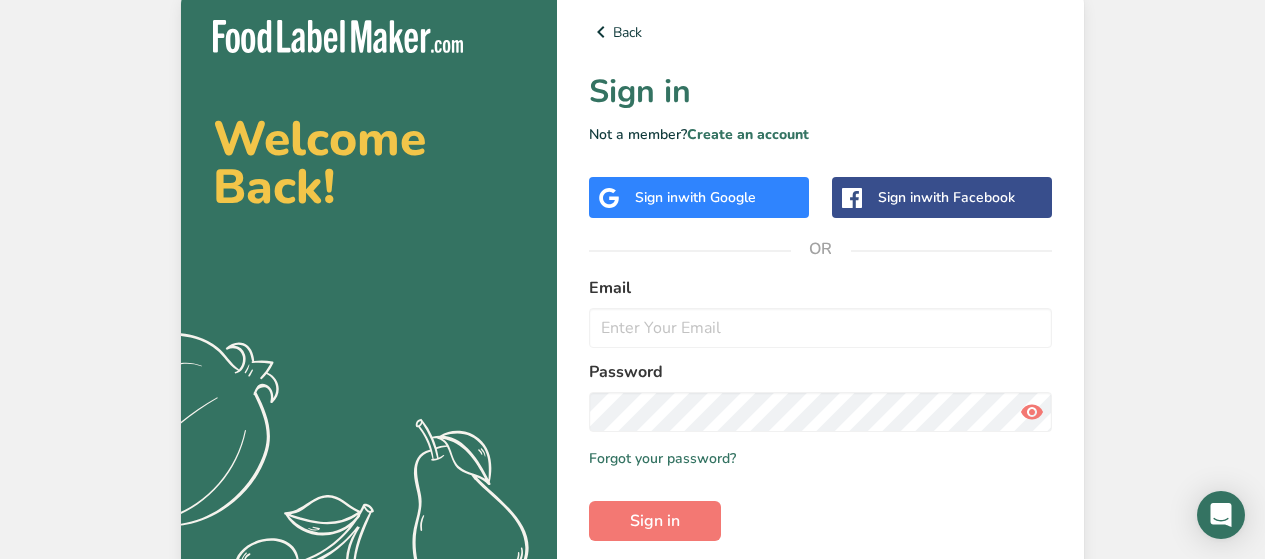 scroll, scrollTop: 0, scrollLeft: 0, axis: both 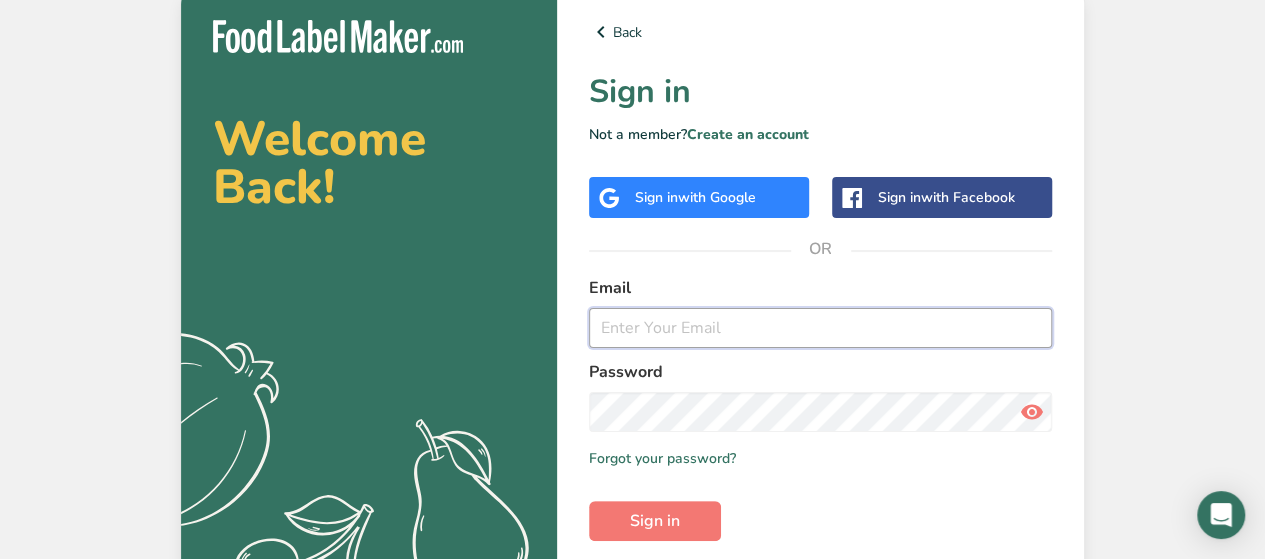 click at bounding box center (820, 328) 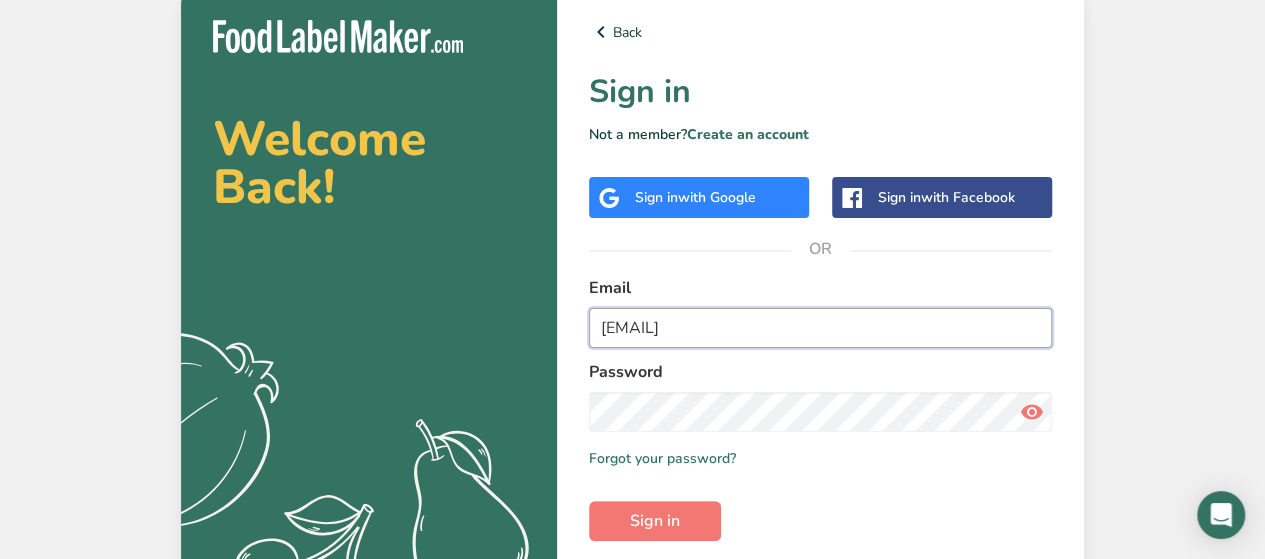 type on "sonyat@myneighborhoodalliance.org" 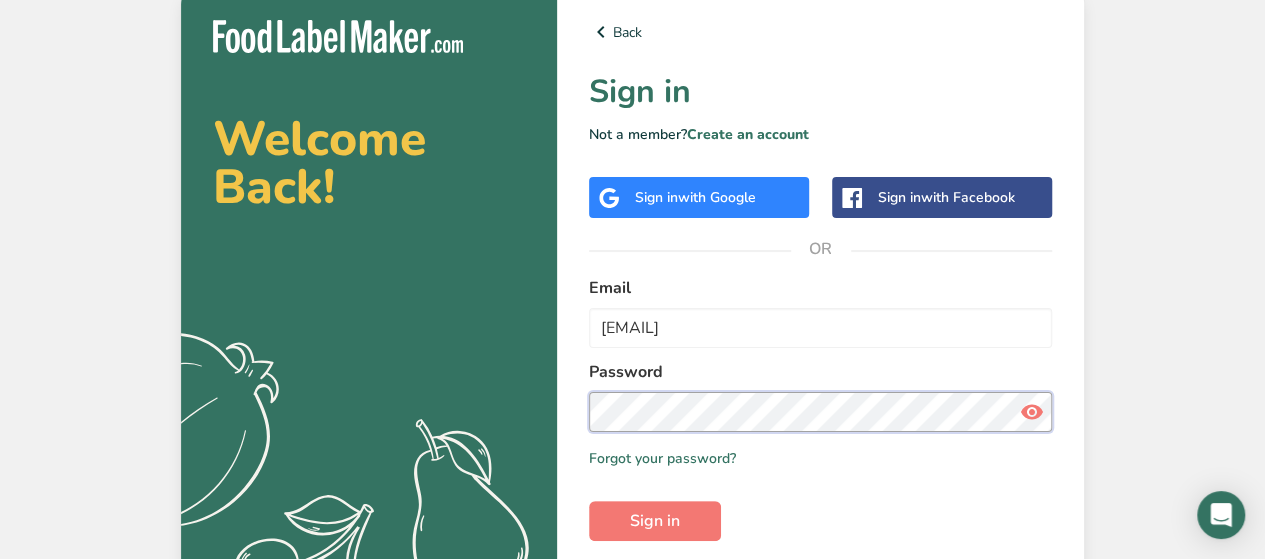 click on "Sign in" at bounding box center [655, 521] 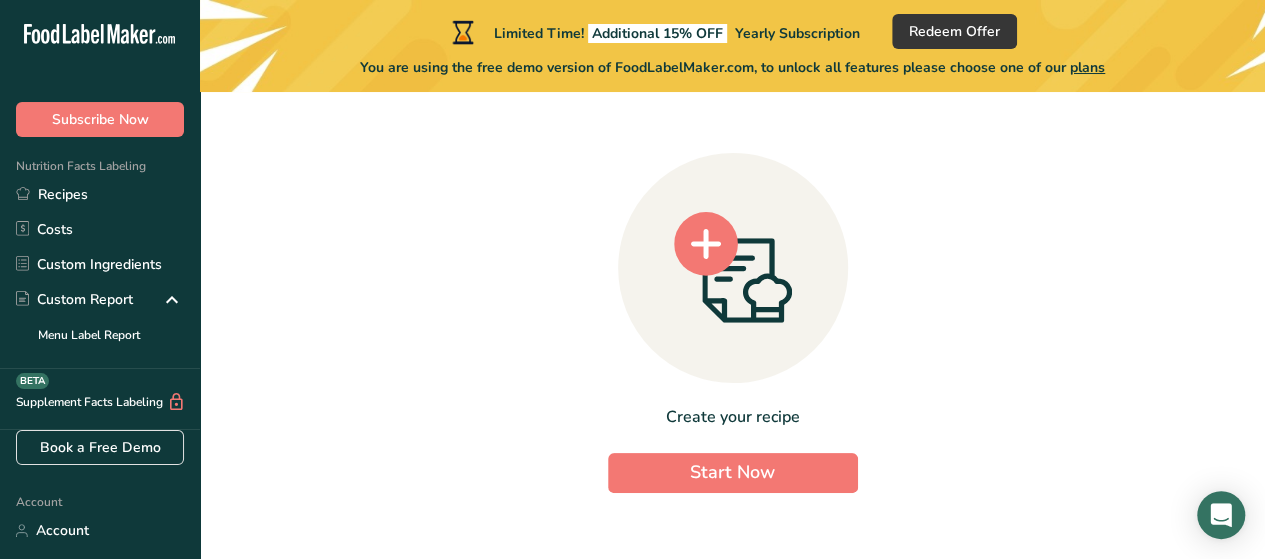 scroll, scrollTop: 204, scrollLeft: 0, axis: vertical 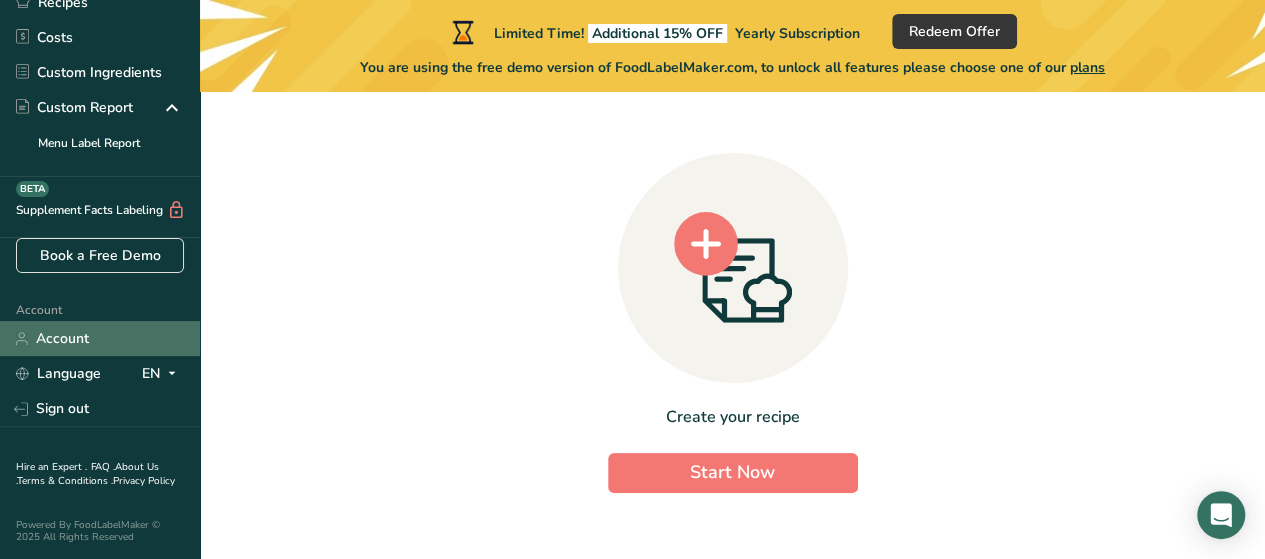 click on "Account" at bounding box center [100, 338] 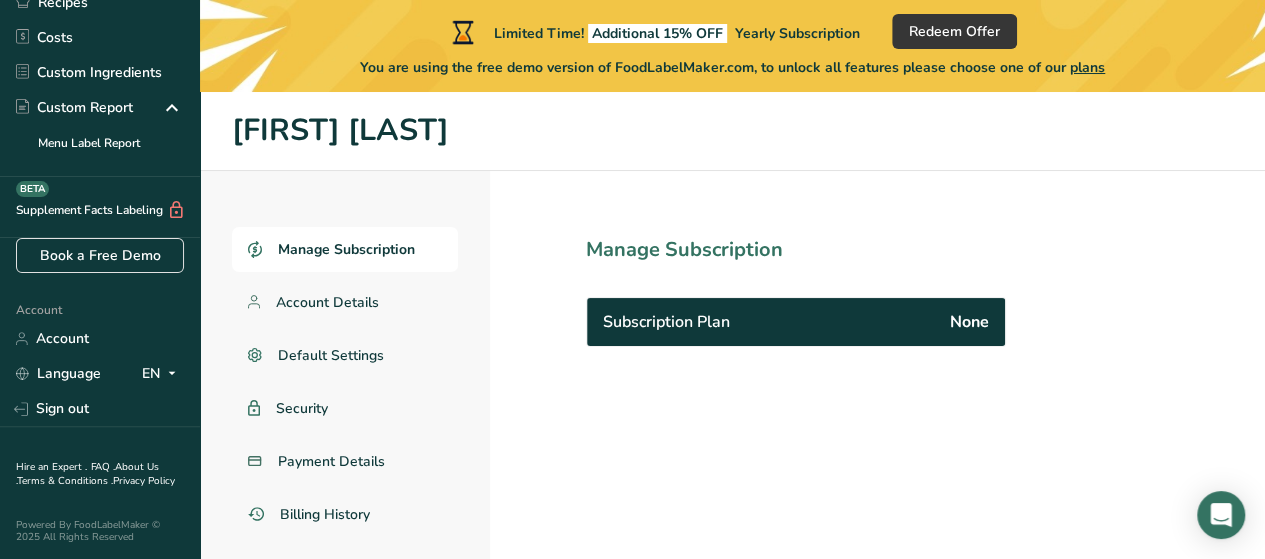click on "Subscription Plan
None" at bounding box center (796, 322) 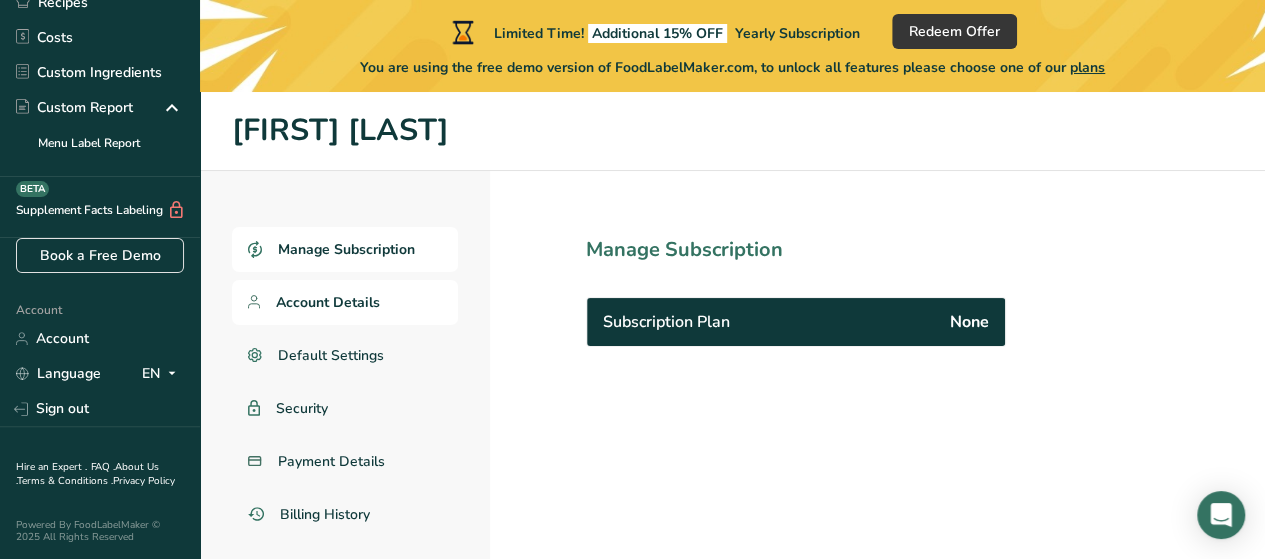 click on "Account Details" at bounding box center (328, 302) 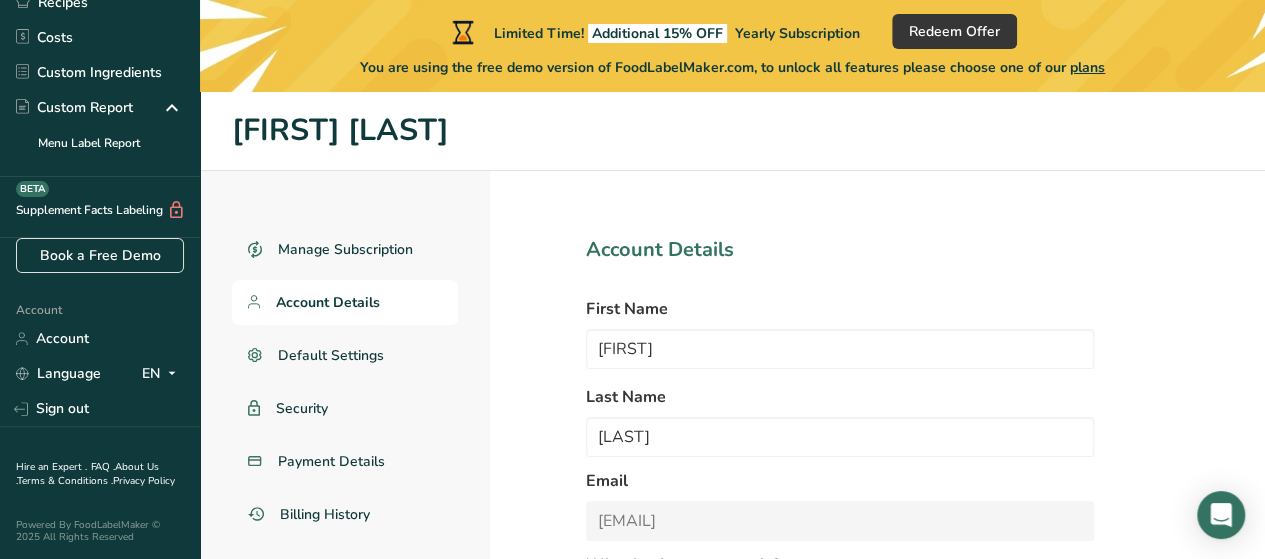select on "8" 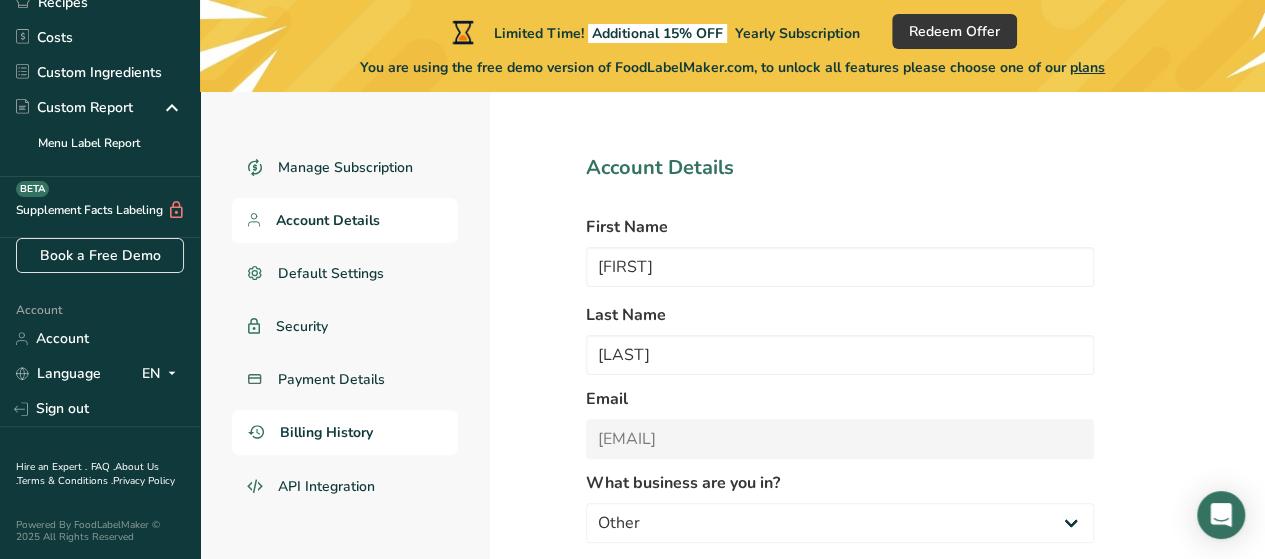 scroll, scrollTop: 0, scrollLeft: 0, axis: both 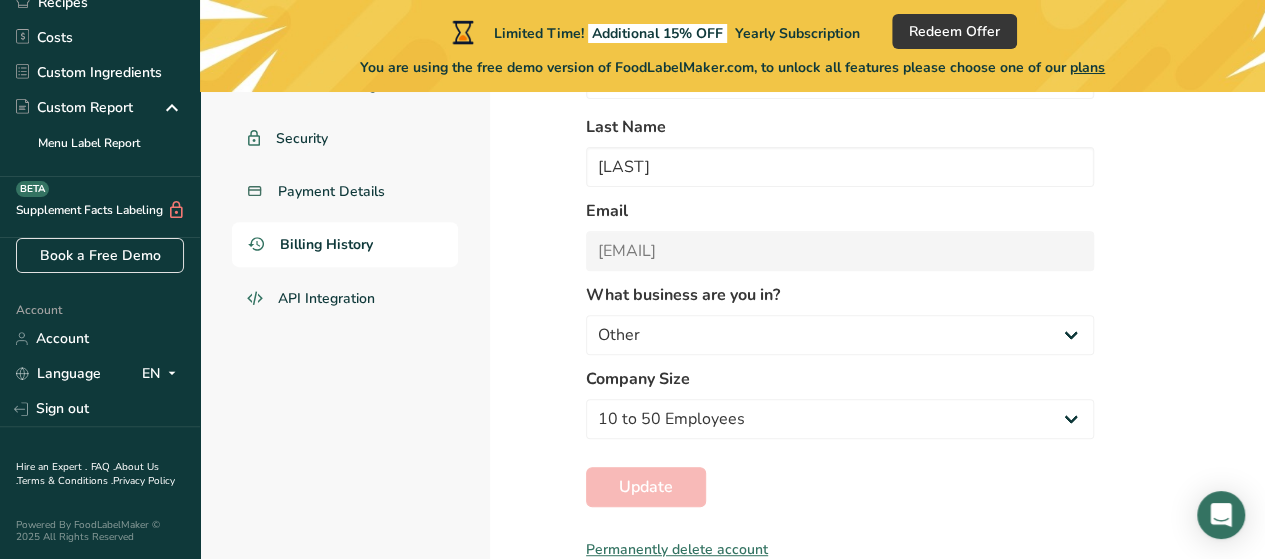 click on "Billing History" at bounding box center (326, 244) 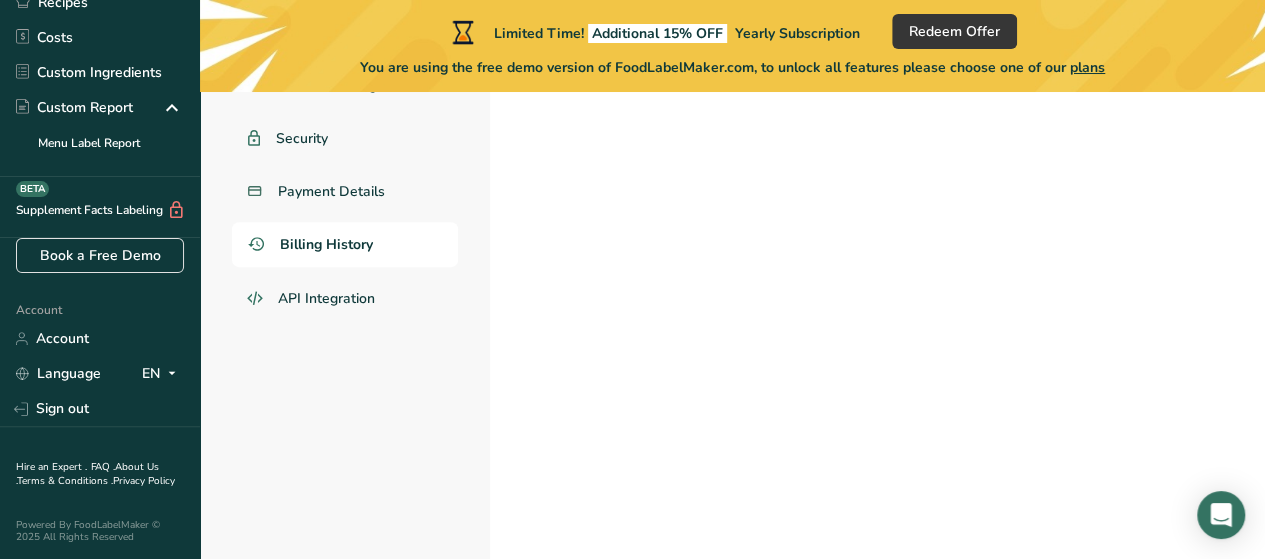 scroll, scrollTop: 92, scrollLeft: 0, axis: vertical 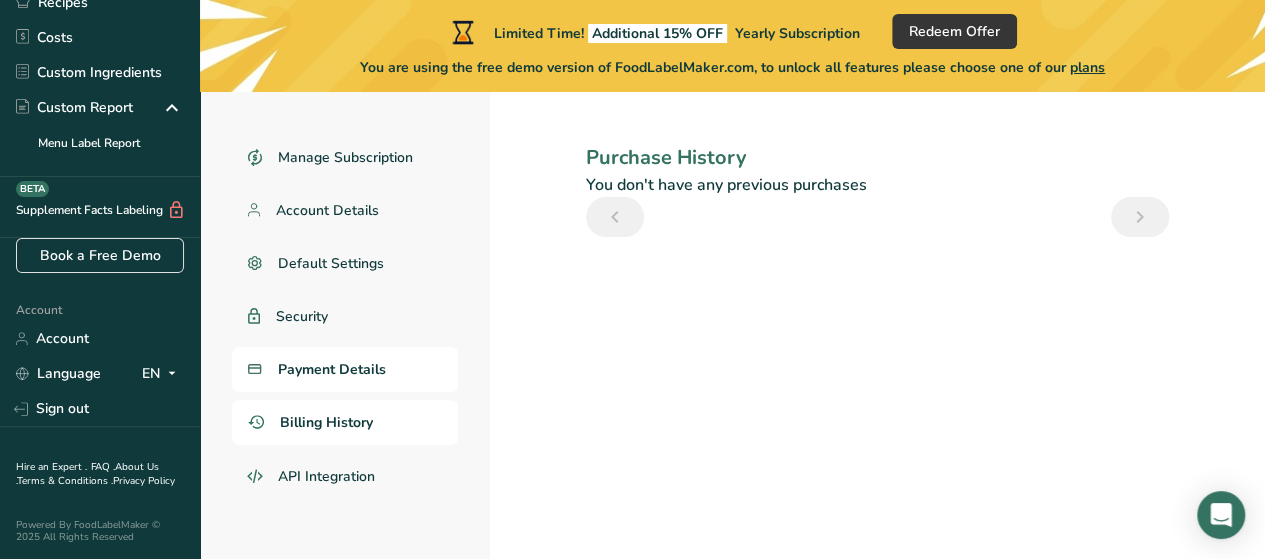 click on "Payment Details" at bounding box center [332, 369] 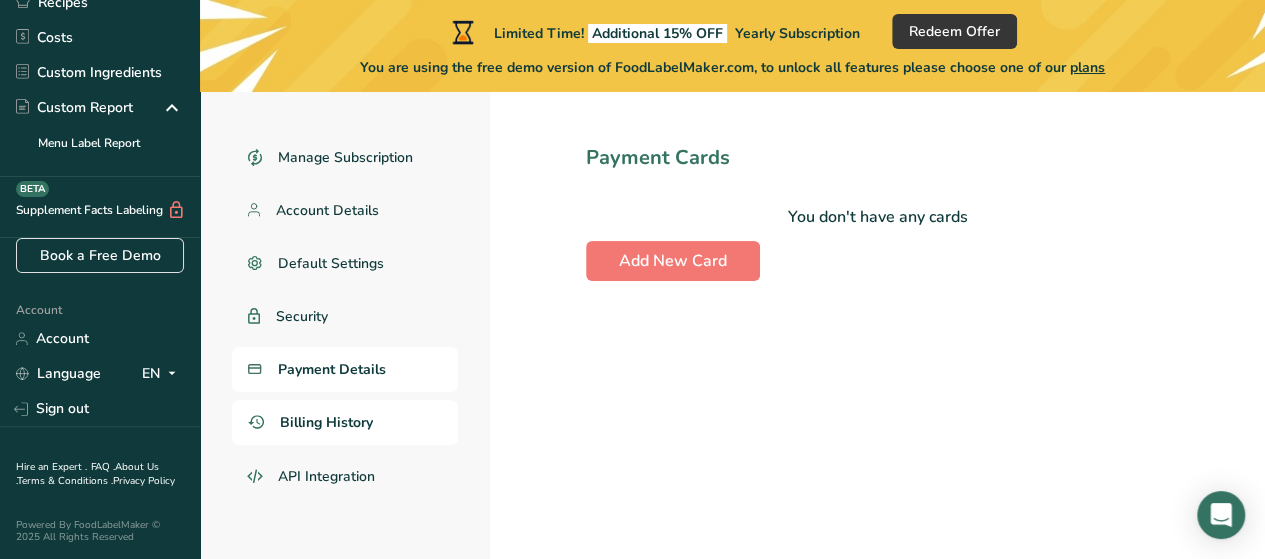 click on "Billing History" at bounding box center (326, 422) 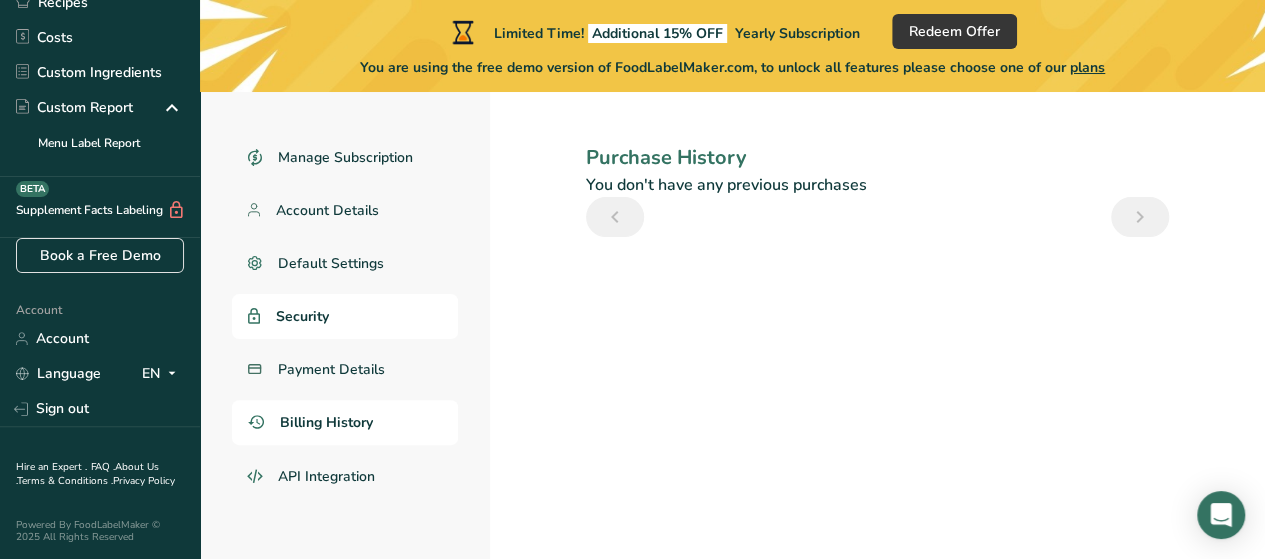 click on "Security" at bounding box center [345, 316] 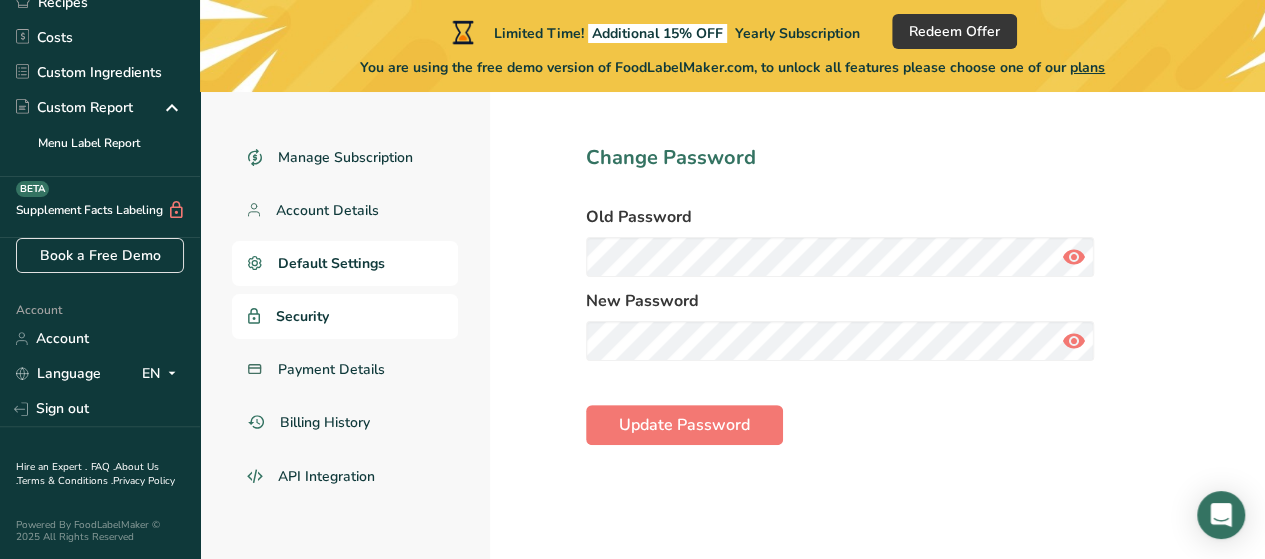 click on "Default Settings" at bounding box center (345, 263) 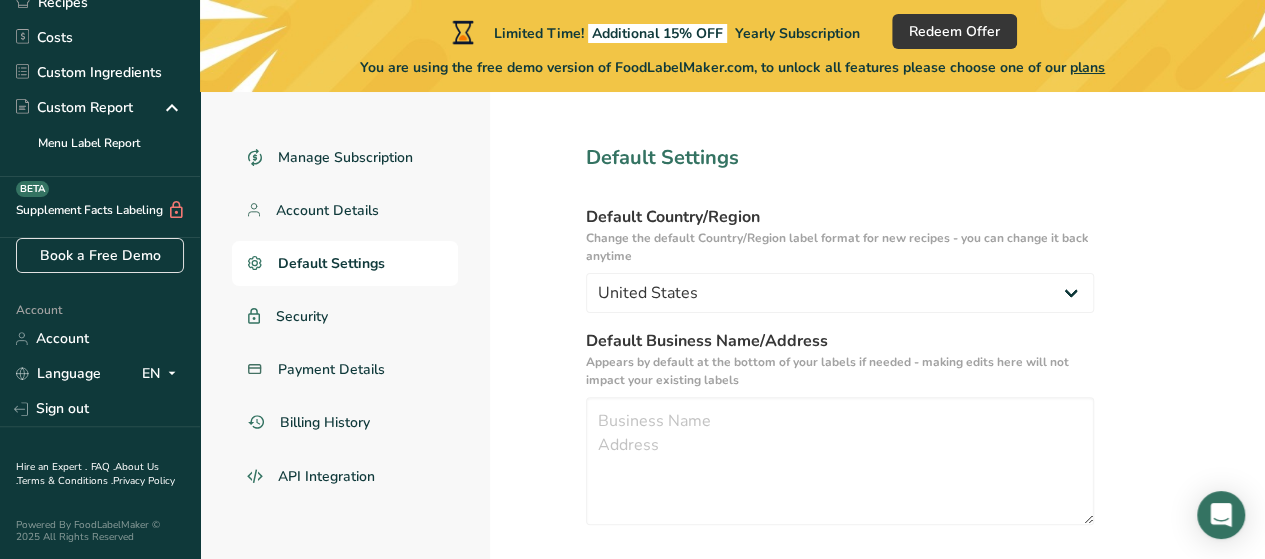 click on "Default Settings" at bounding box center (345, 263) 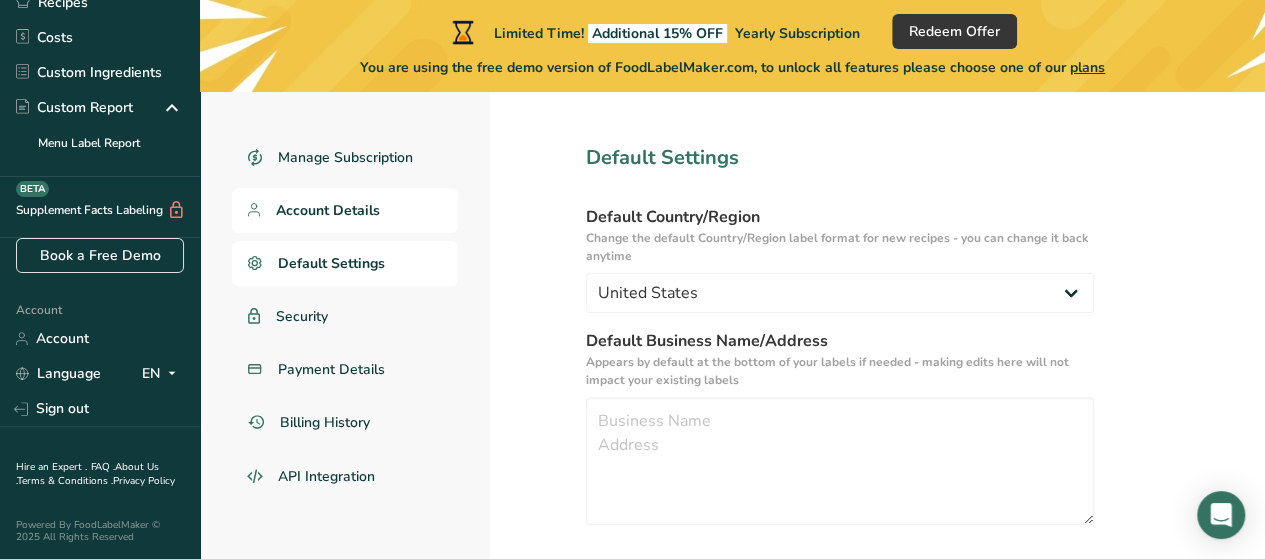 click on "Account Details" at bounding box center (345, 210) 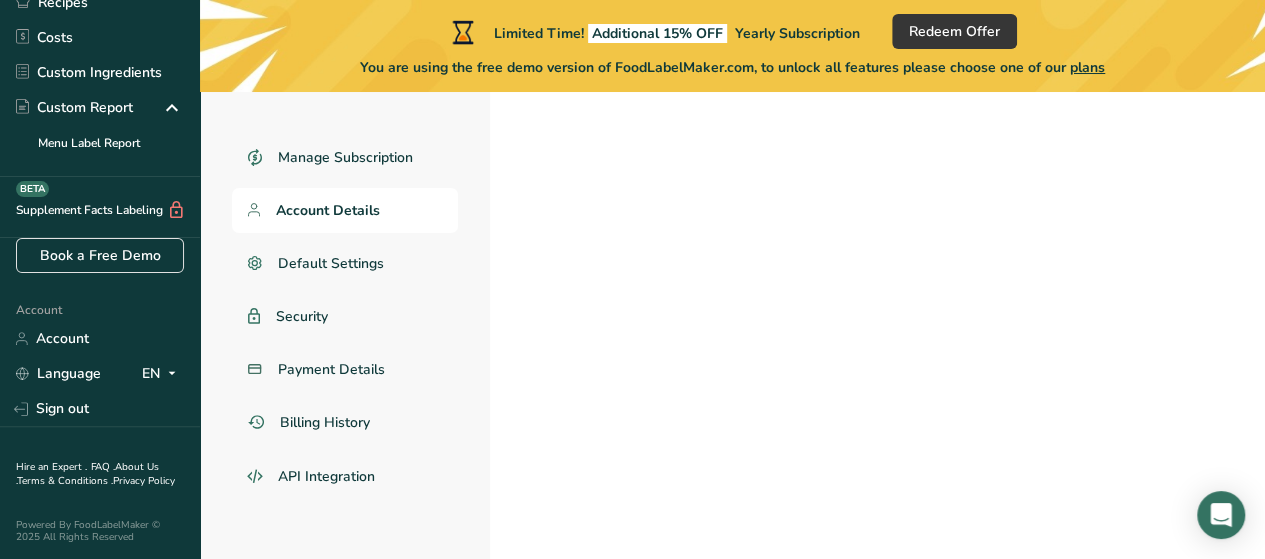 select on "8" 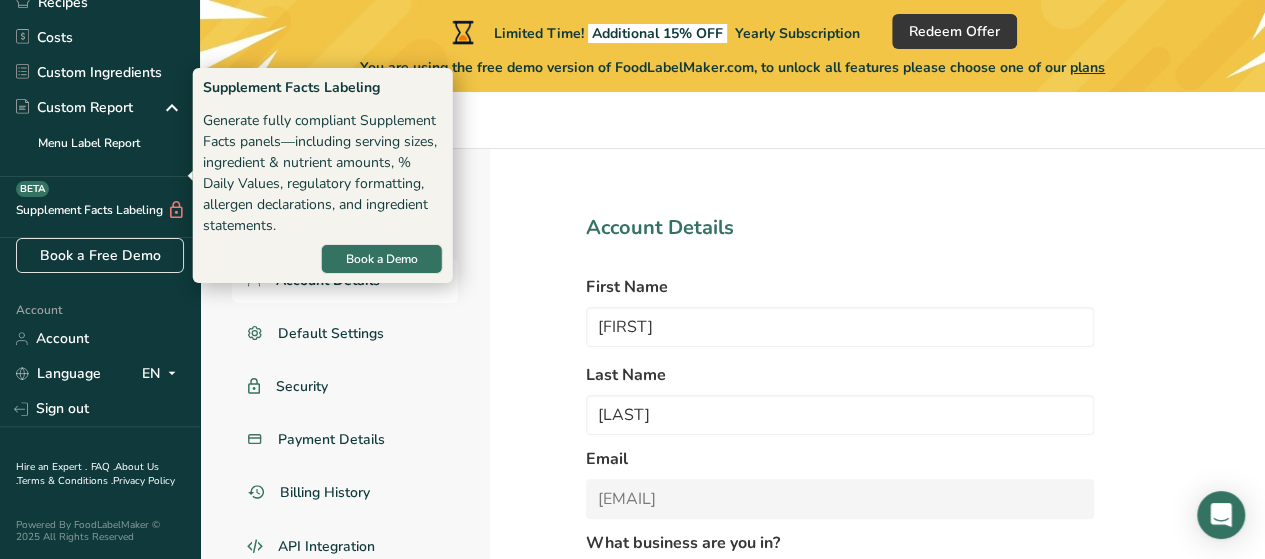 scroll, scrollTop: 0, scrollLeft: 0, axis: both 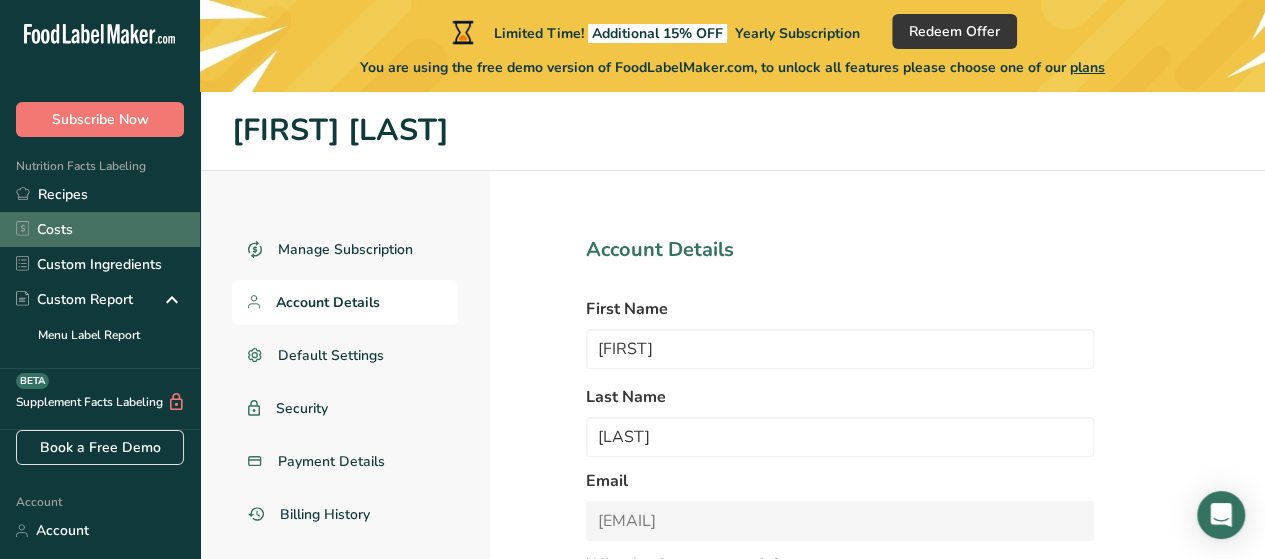 click on "Costs" at bounding box center (100, 229) 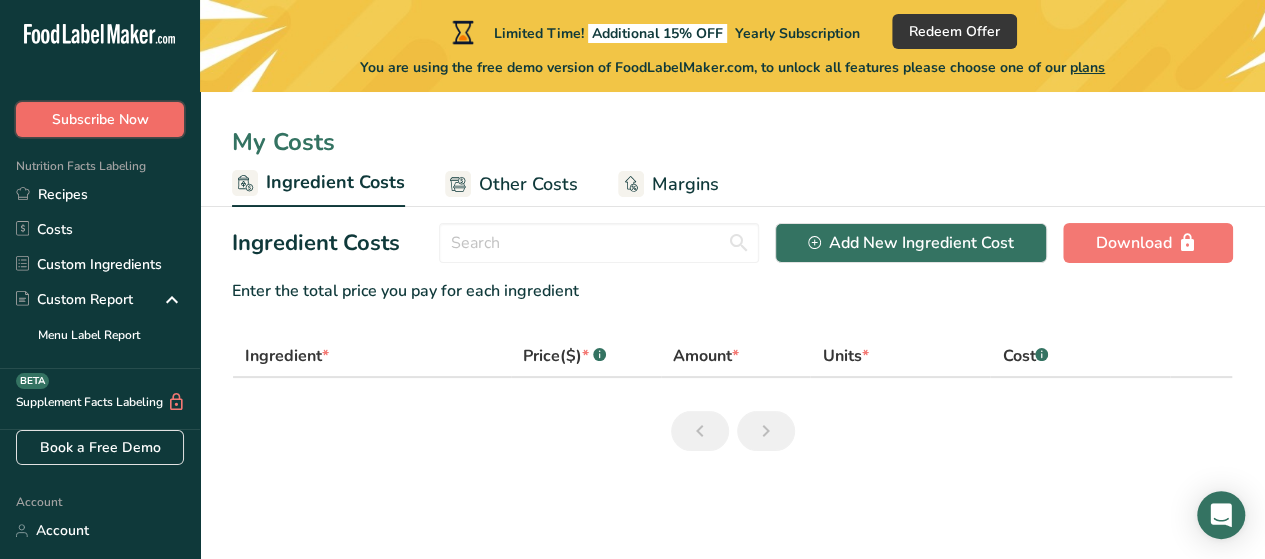 click on "Subscribe Now" at bounding box center [100, 119] 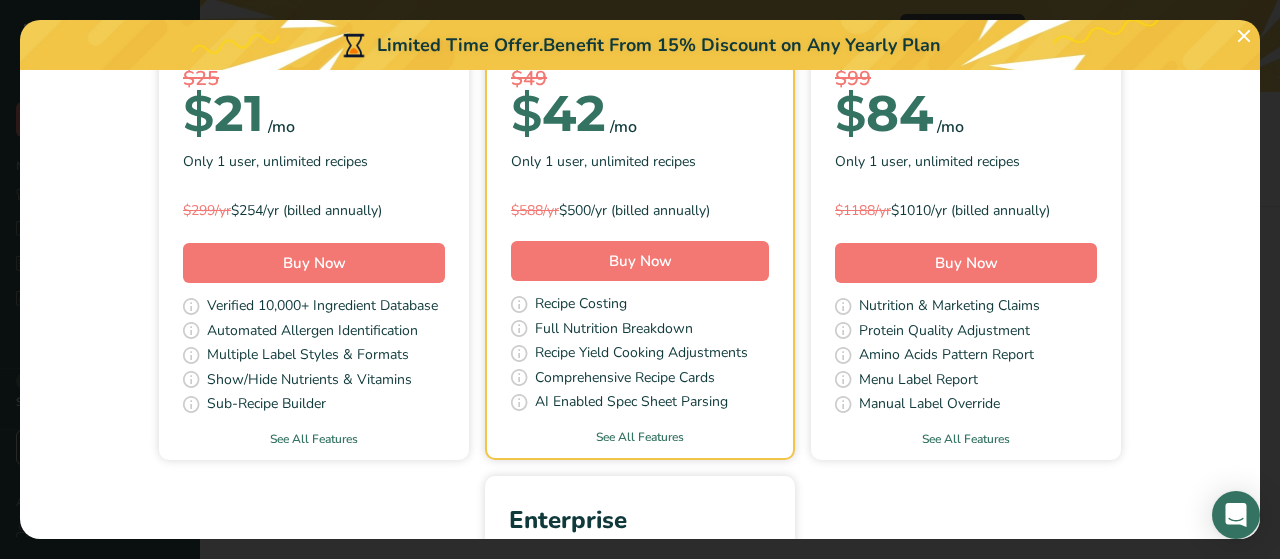 scroll, scrollTop: 300, scrollLeft: 0, axis: vertical 